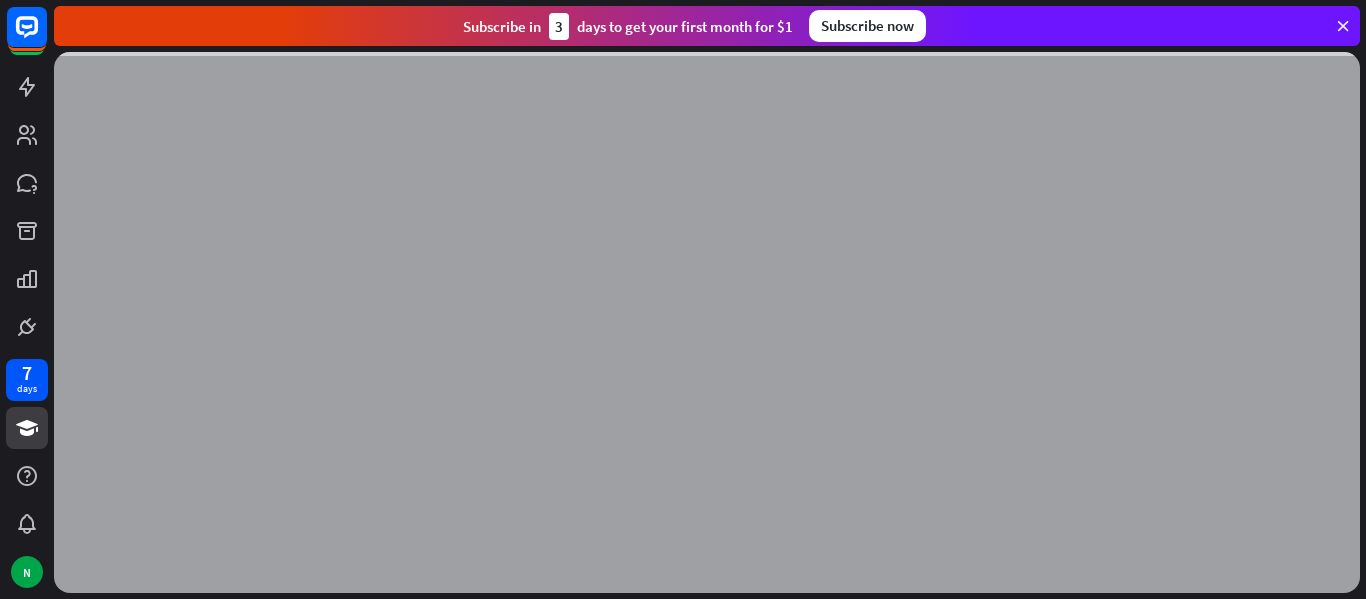 scroll, scrollTop: 0, scrollLeft: 0, axis: both 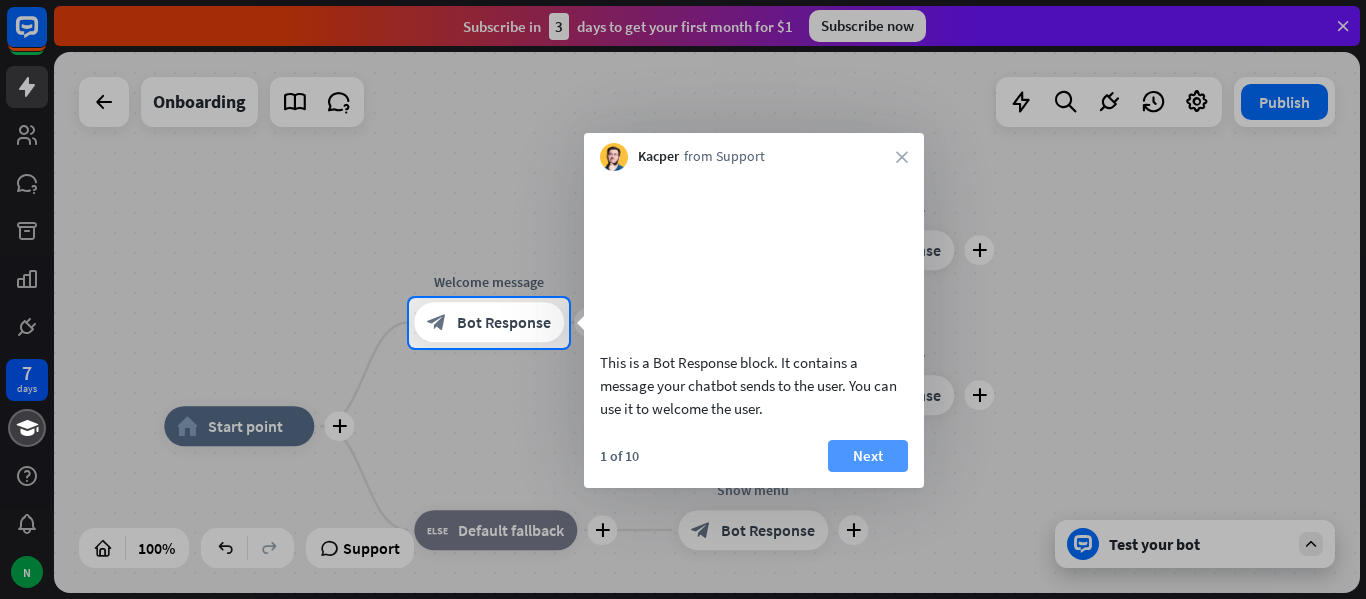 click on "Next" at bounding box center (868, 456) 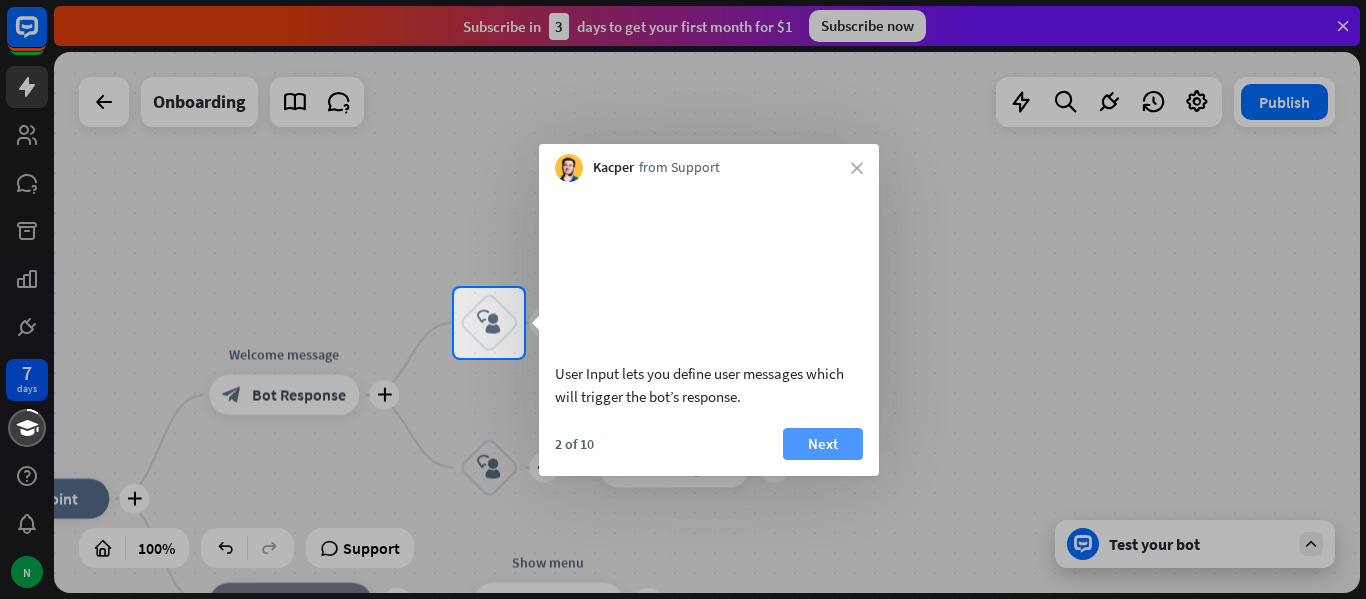 click on "Next" at bounding box center (823, 444) 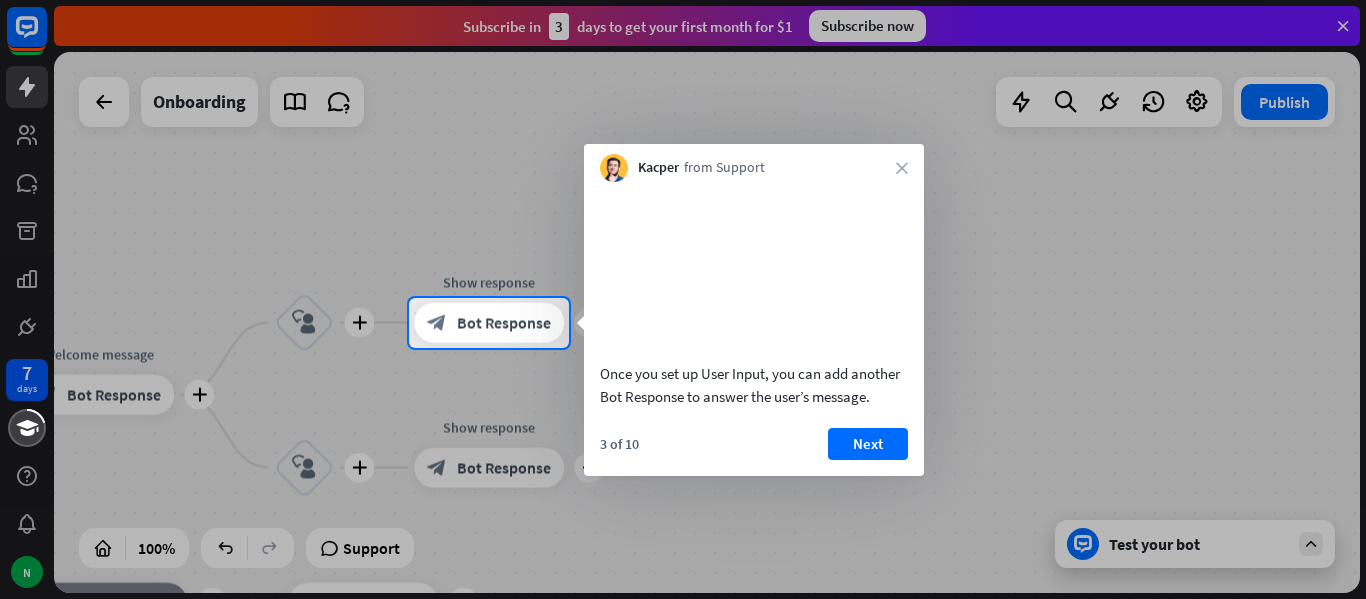 click on "3 of 10
Next" at bounding box center (754, 452) 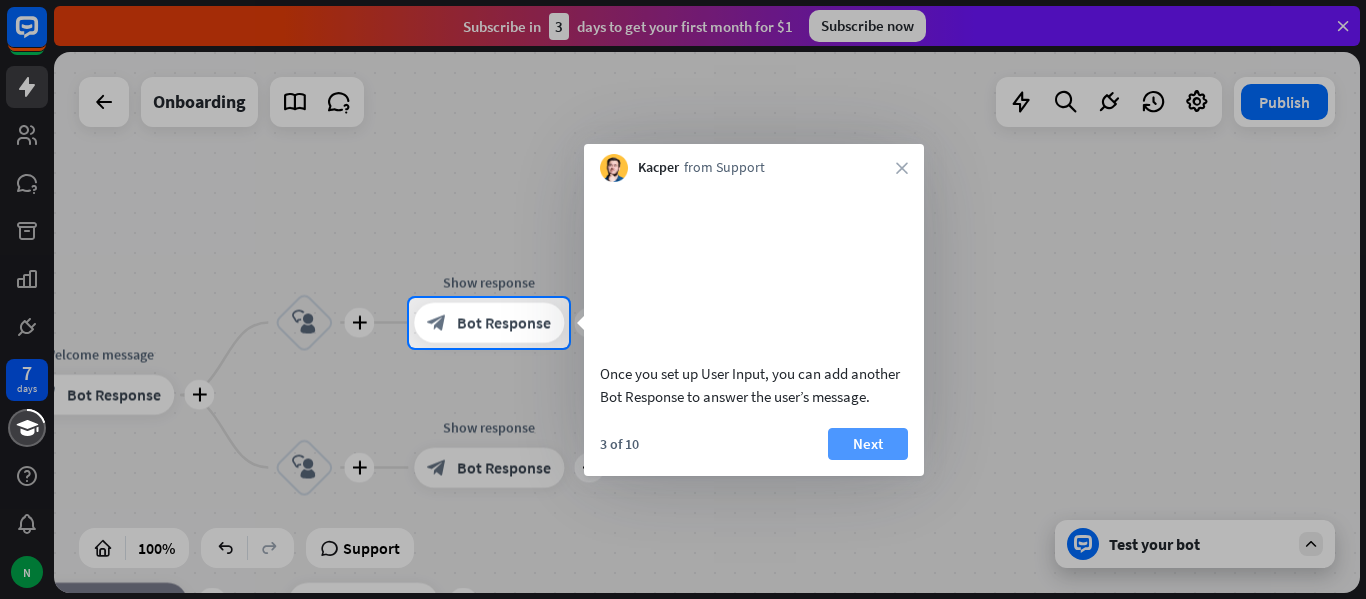 click on "Next" at bounding box center (868, 444) 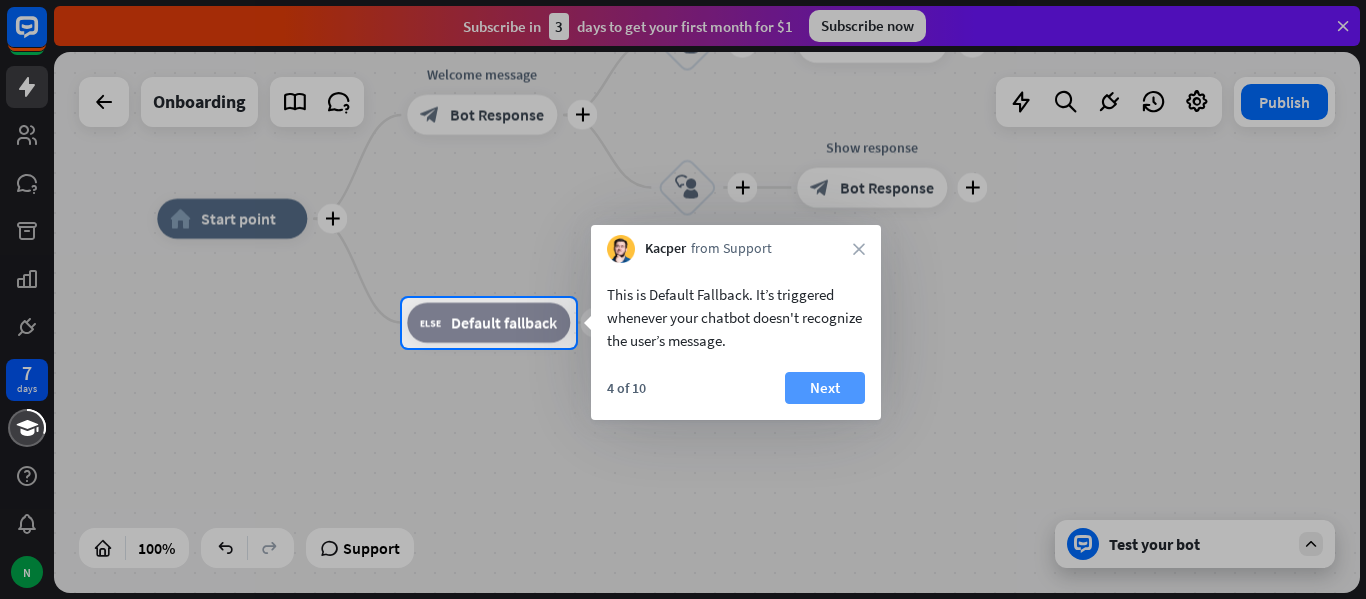 click on "Next" at bounding box center (825, 388) 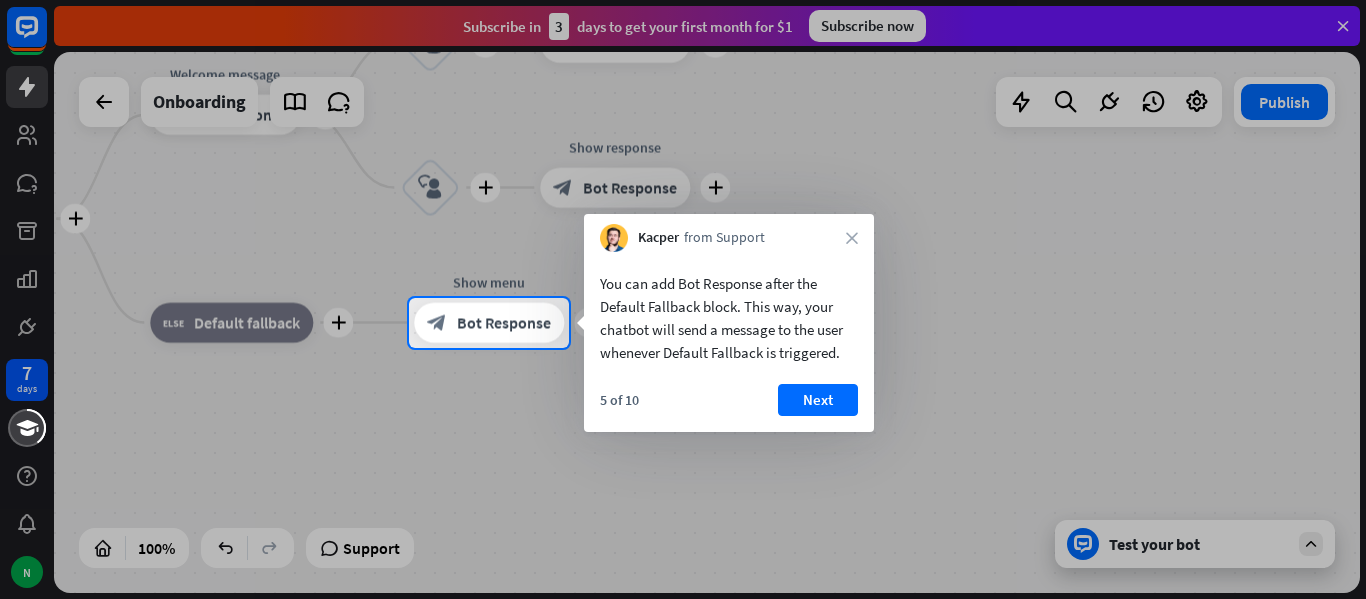 click on "You can add Bot Response after the Default Fallback block. This way, your chatbot will send a message to the user whenever Default Fallback is triggered.
5 of 10
Next" at bounding box center (729, 342) 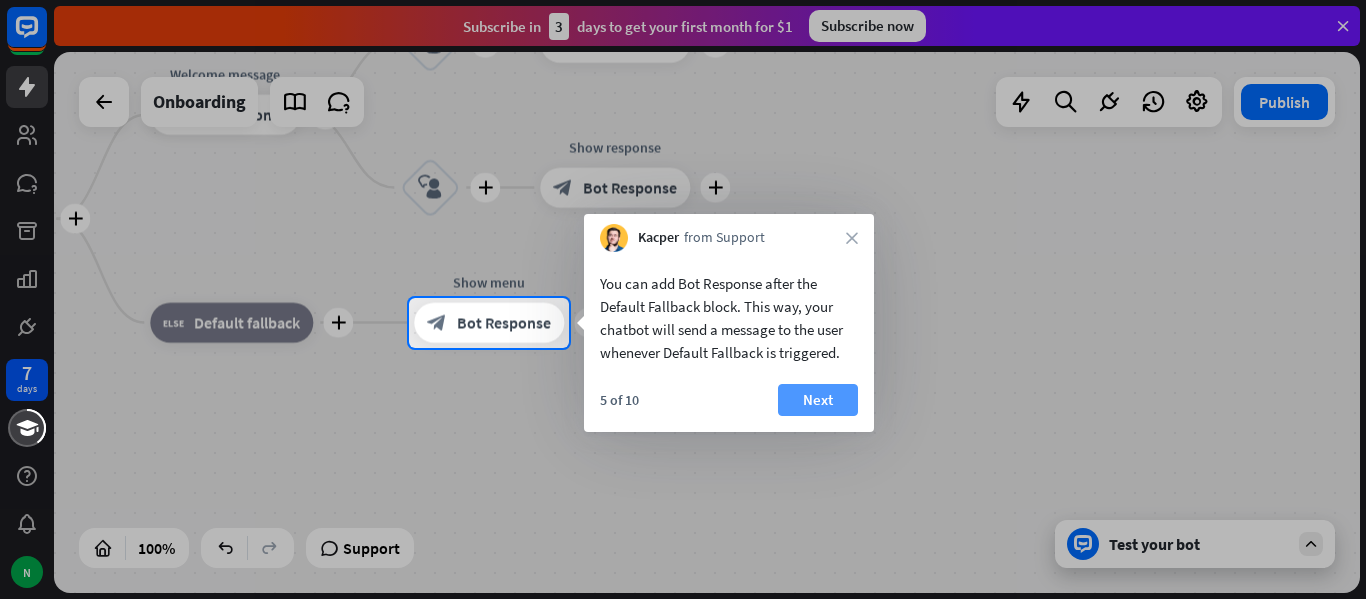 drag, startPoint x: 862, startPoint y: 381, endPoint x: 842, endPoint y: 390, distance: 21.931713 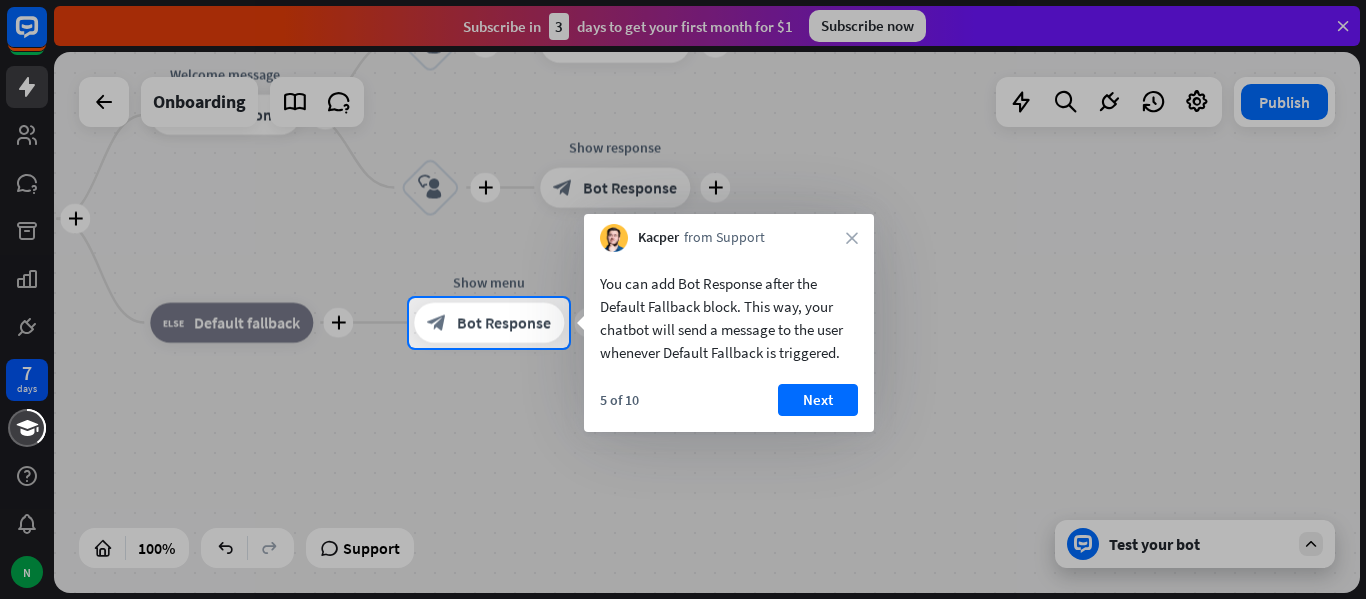 click on "Next" at bounding box center (818, 400) 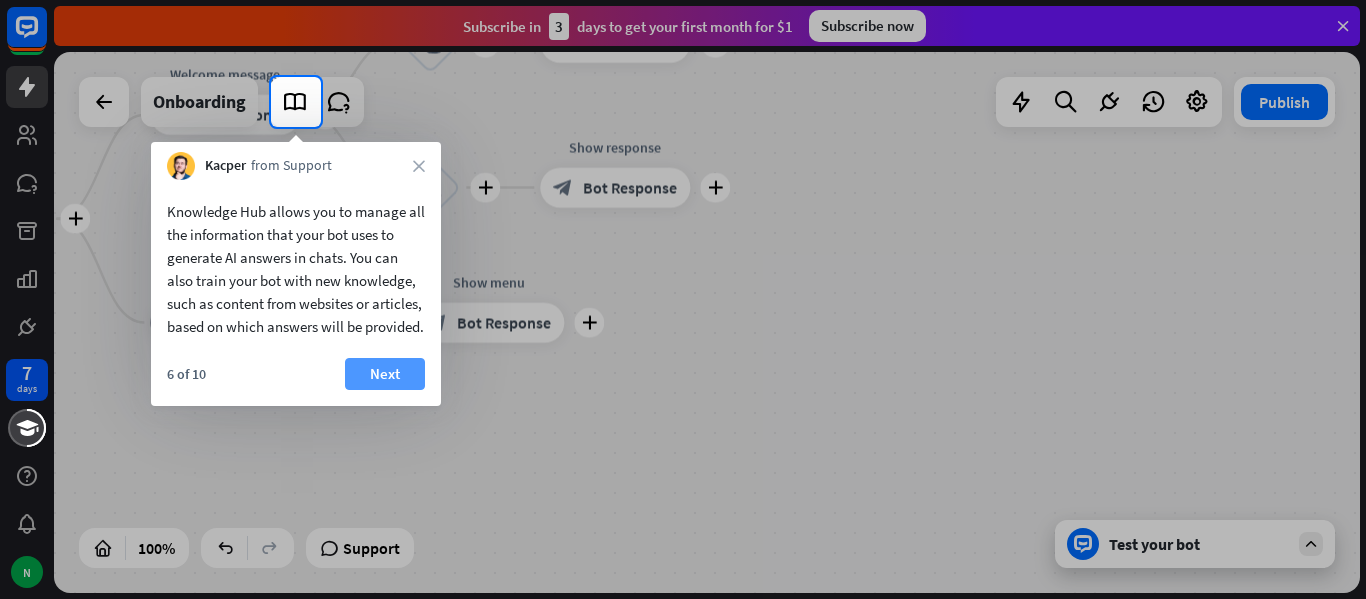 click on "Next" at bounding box center (385, 374) 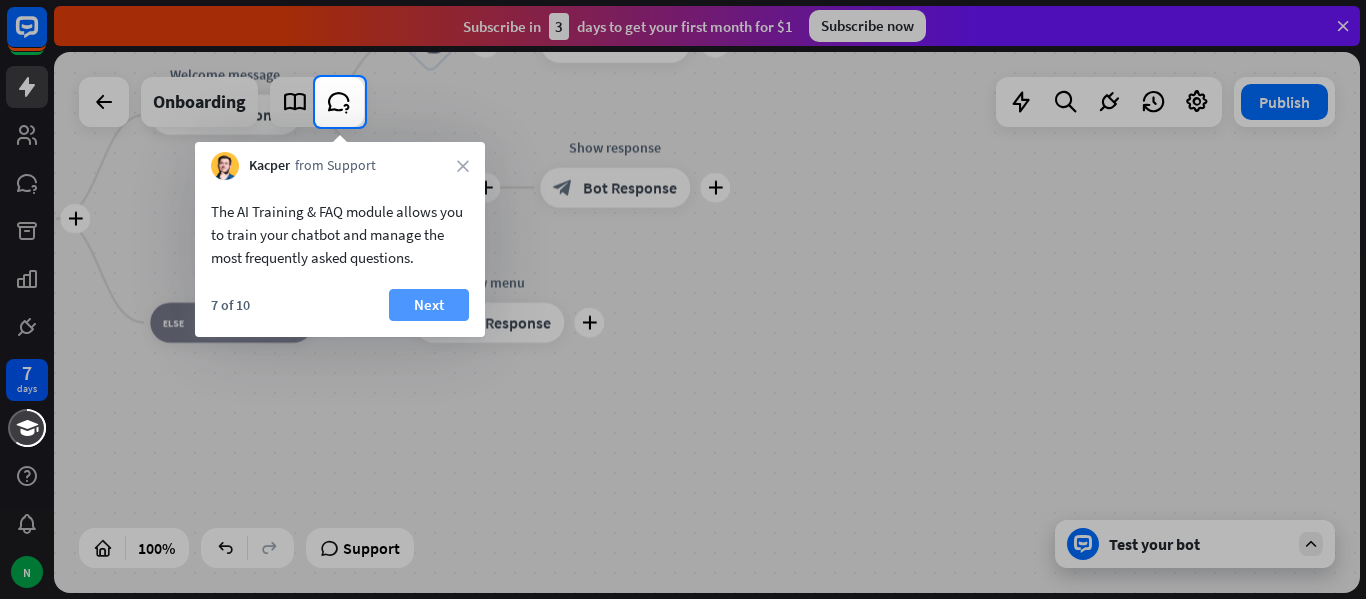 click on "Next" at bounding box center [429, 305] 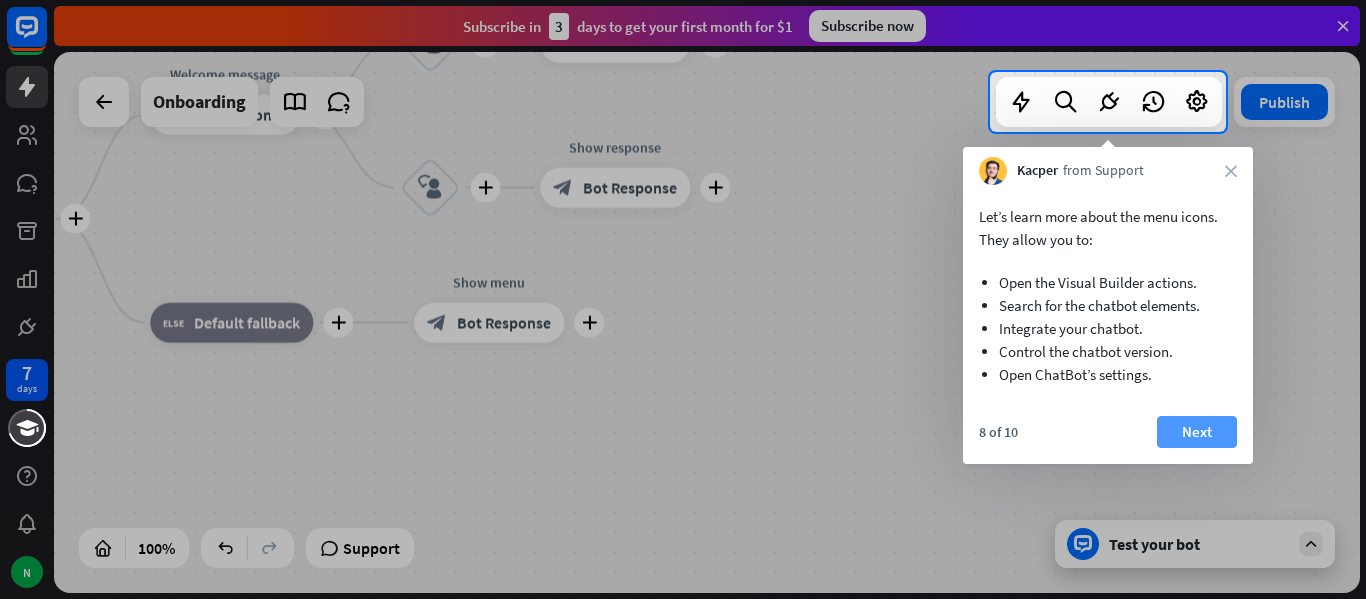 click on "Next" at bounding box center [1197, 432] 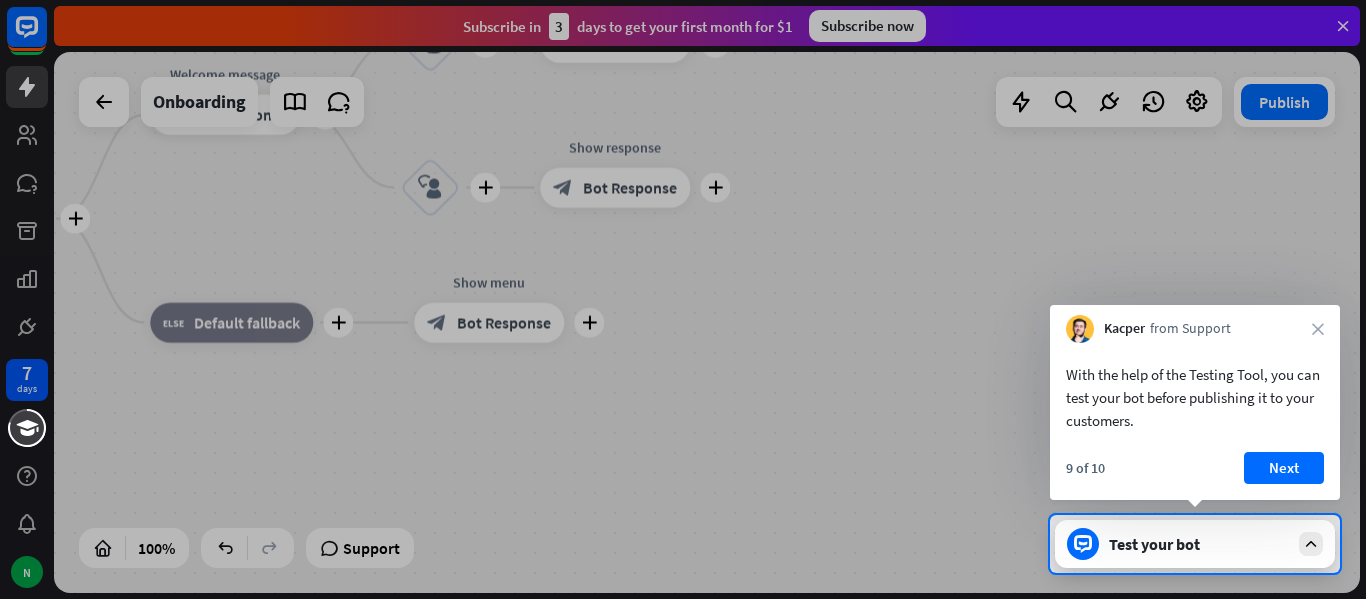 click on "With the help of the Testing Tool, you can test your bot before publishing it to your customers.
9 of 10
Next" at bounding box center [1195, 421] 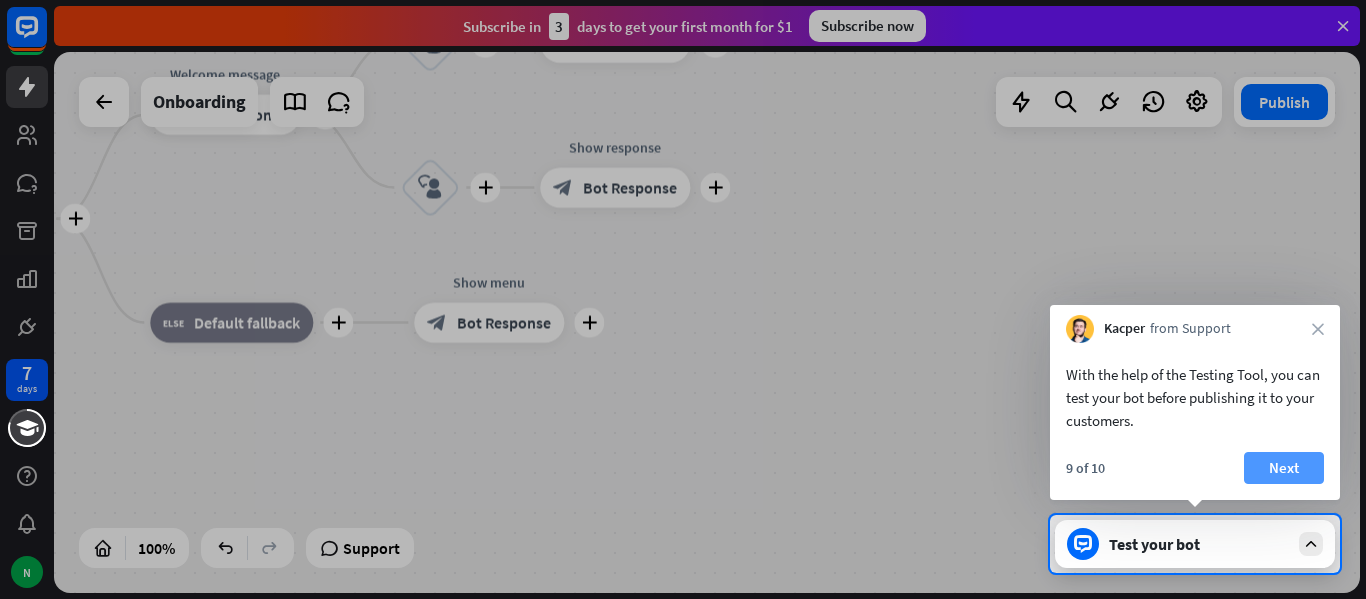 click on "Next" at bounding box center [1284, 468] 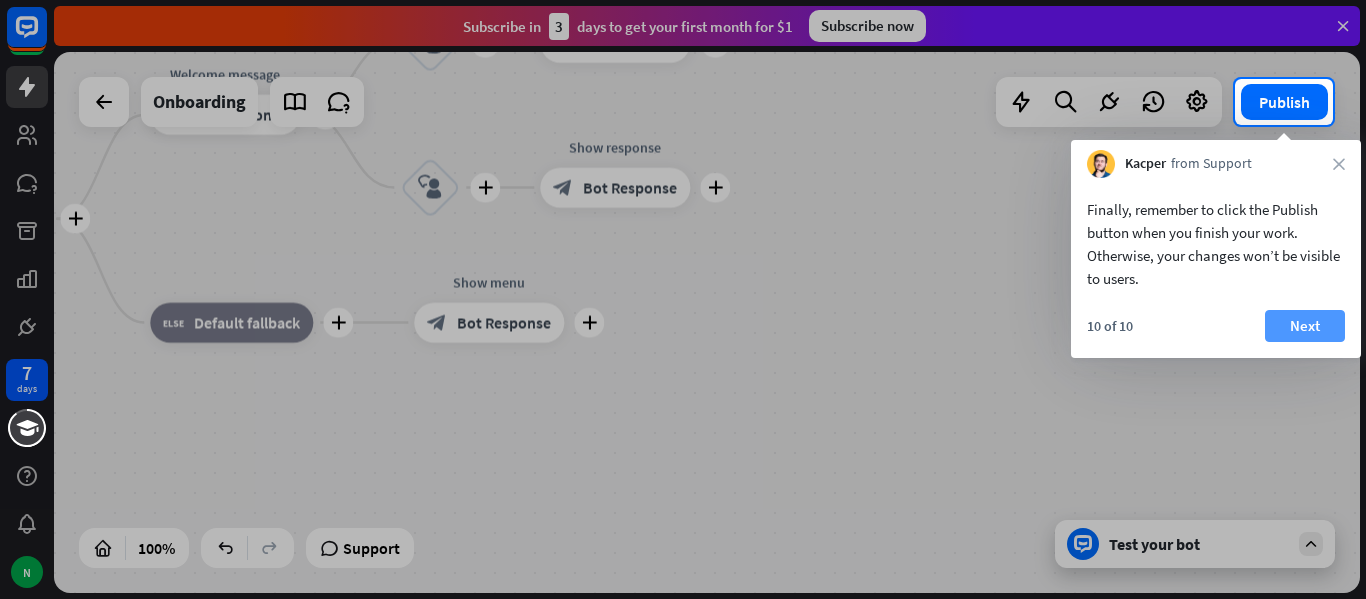 click on "Next" at bounding box center (1305, 326) 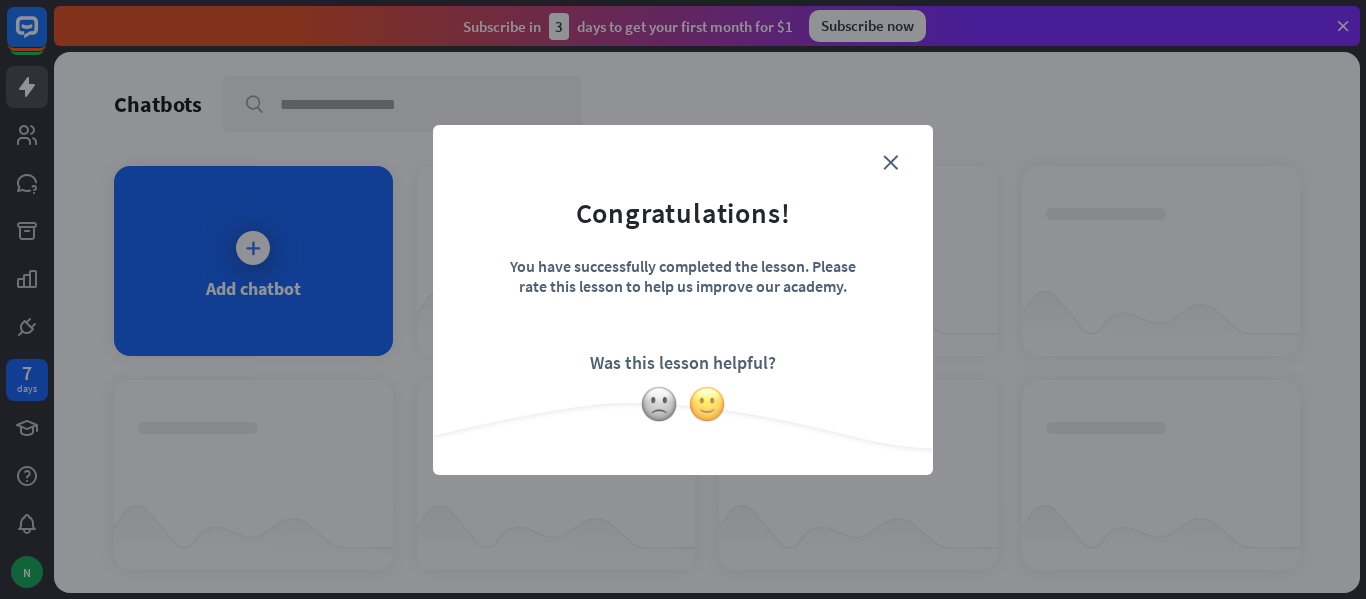 click at bounding box center (707, 404) 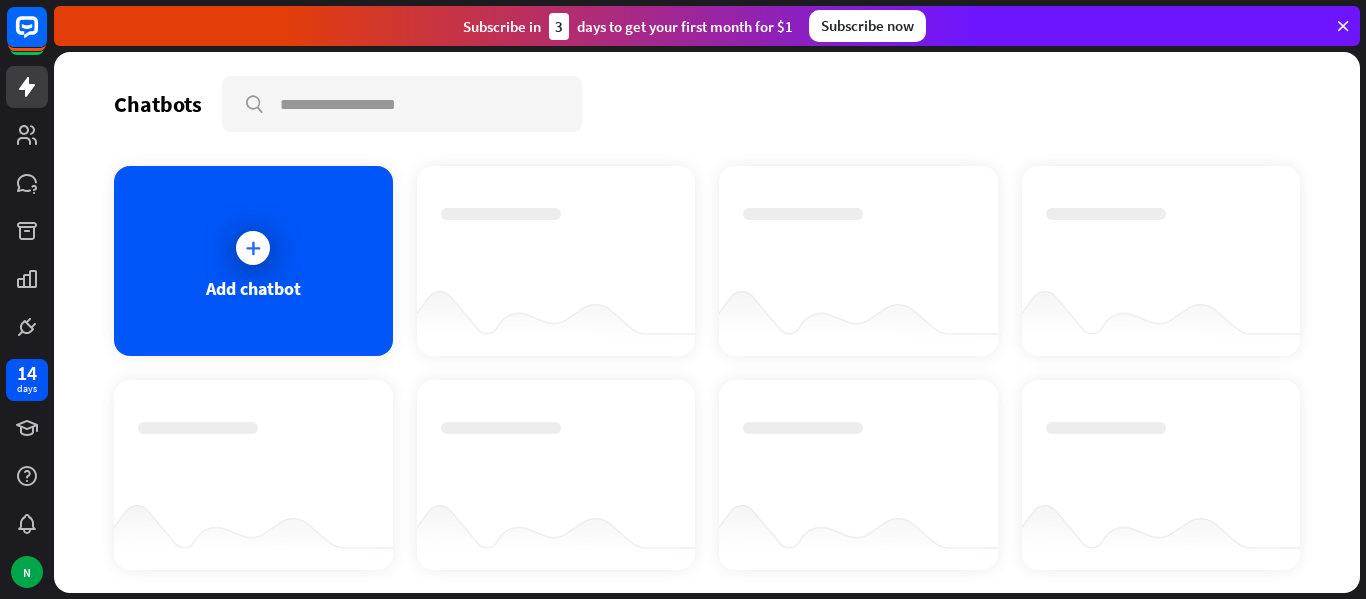 click at bounding box center (858, 316) 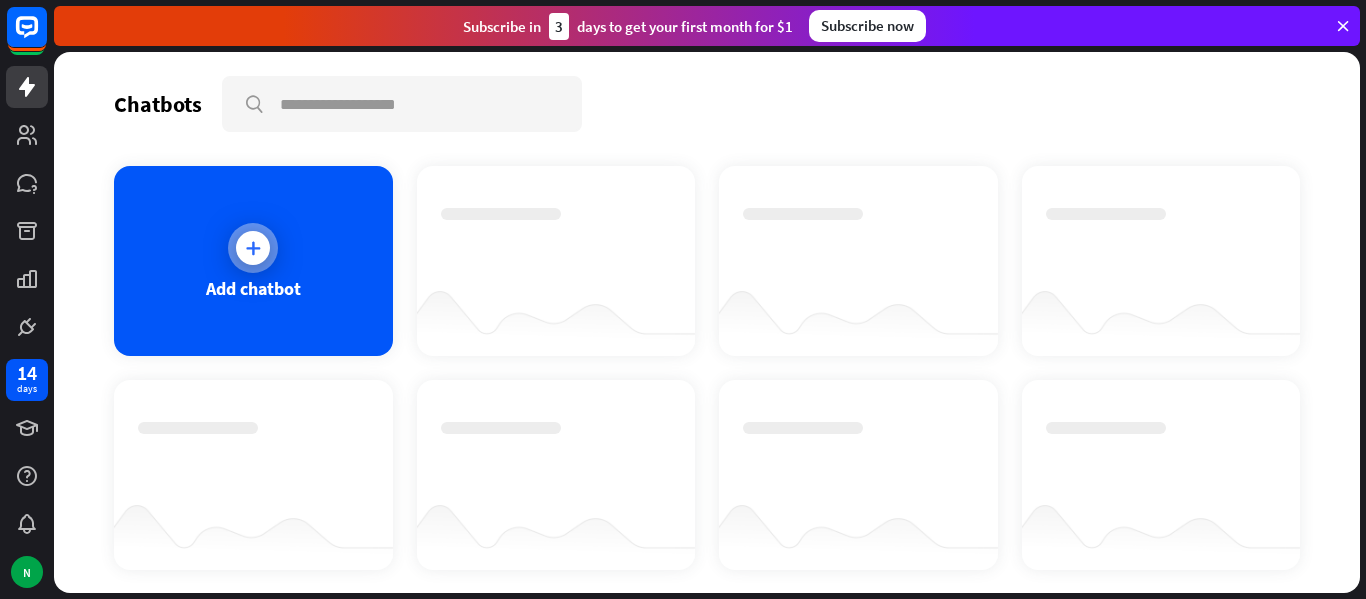 click on "Add chatbot" at bounding box center [253, 261] 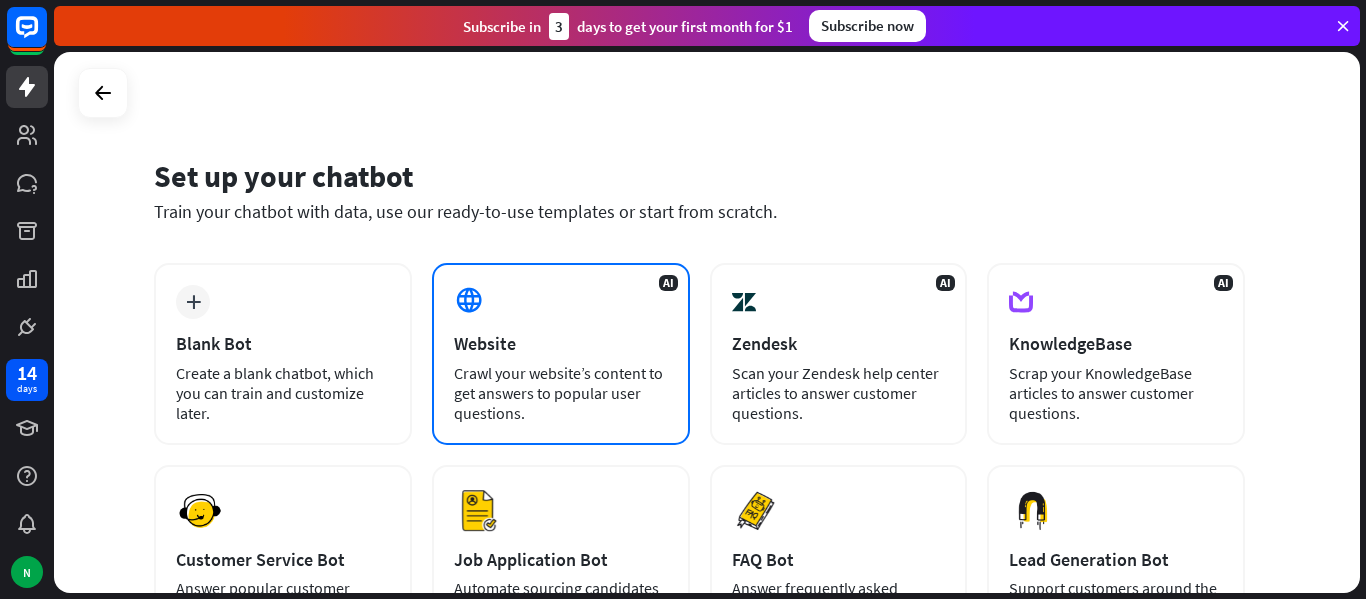 click on "AI     Website
Crawl your website’s content to get answers to
popular user questions." at bounding box center [561, 354] 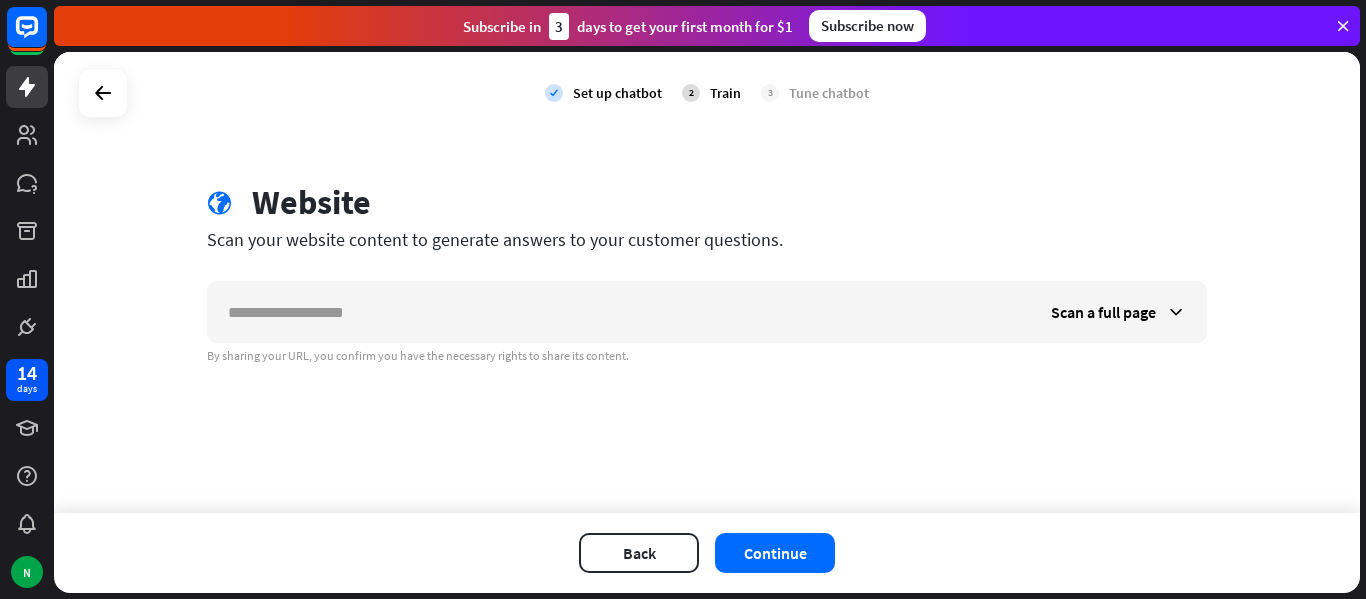 click on "By sharing your URL, you confirm you have the necessary rights to
share its content." at bounding box center (707, 356) 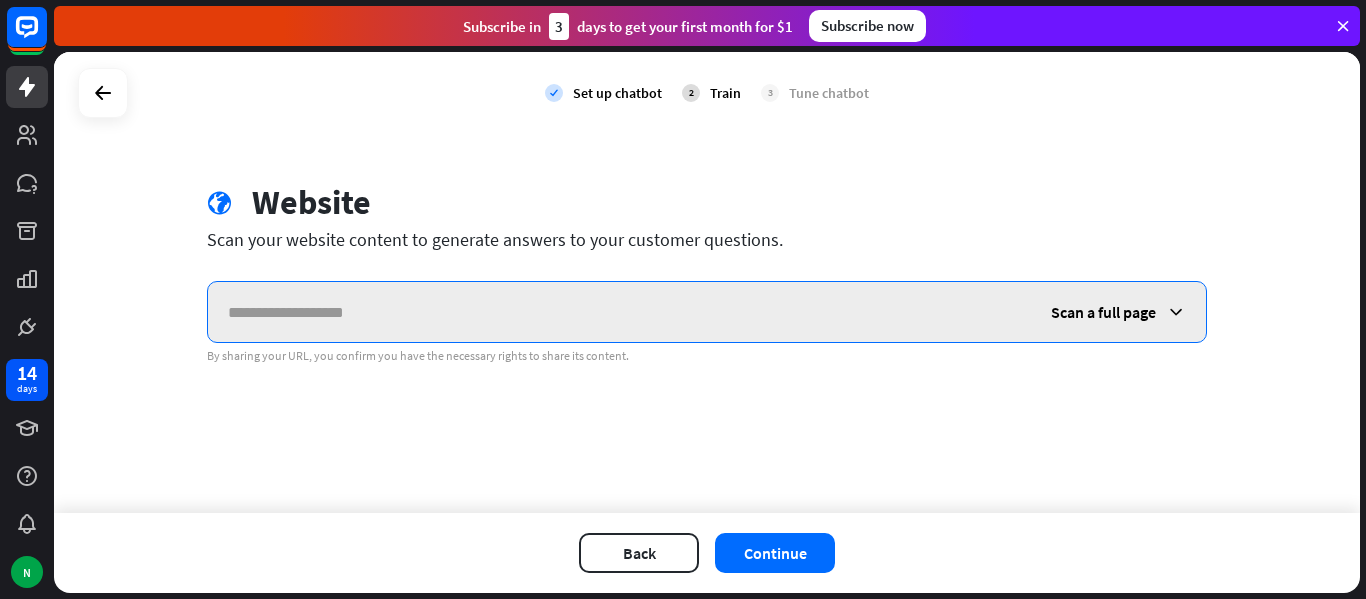 click at bounding box center [619, 312] 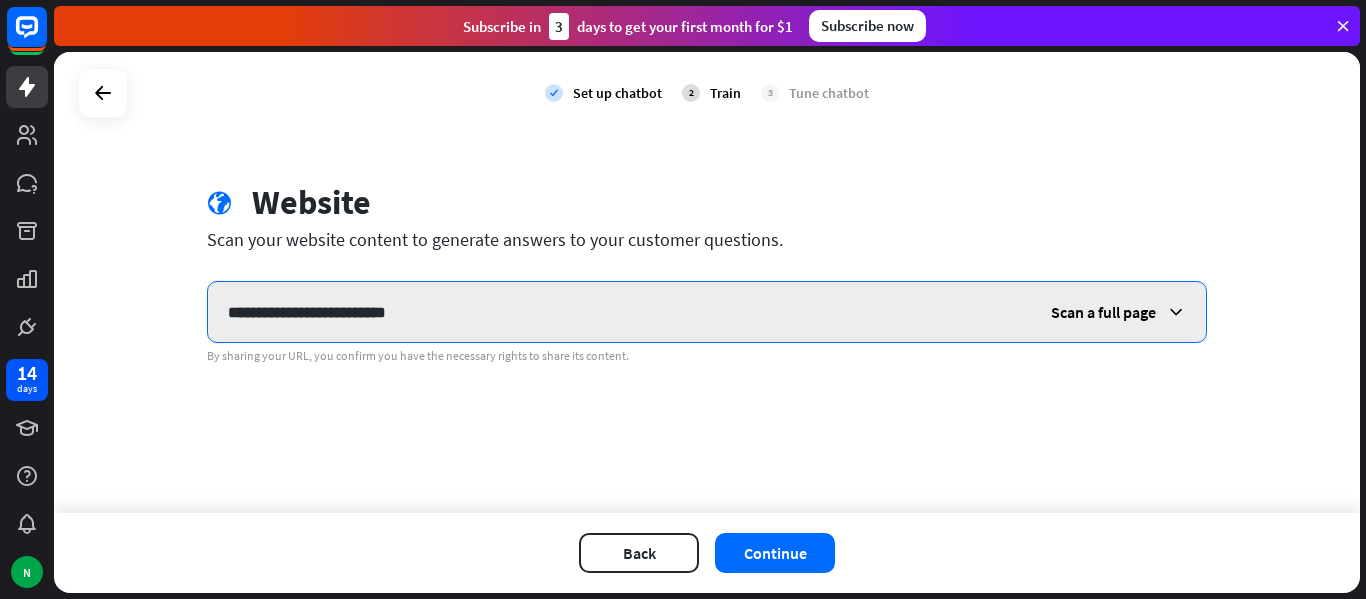 type on "**********" 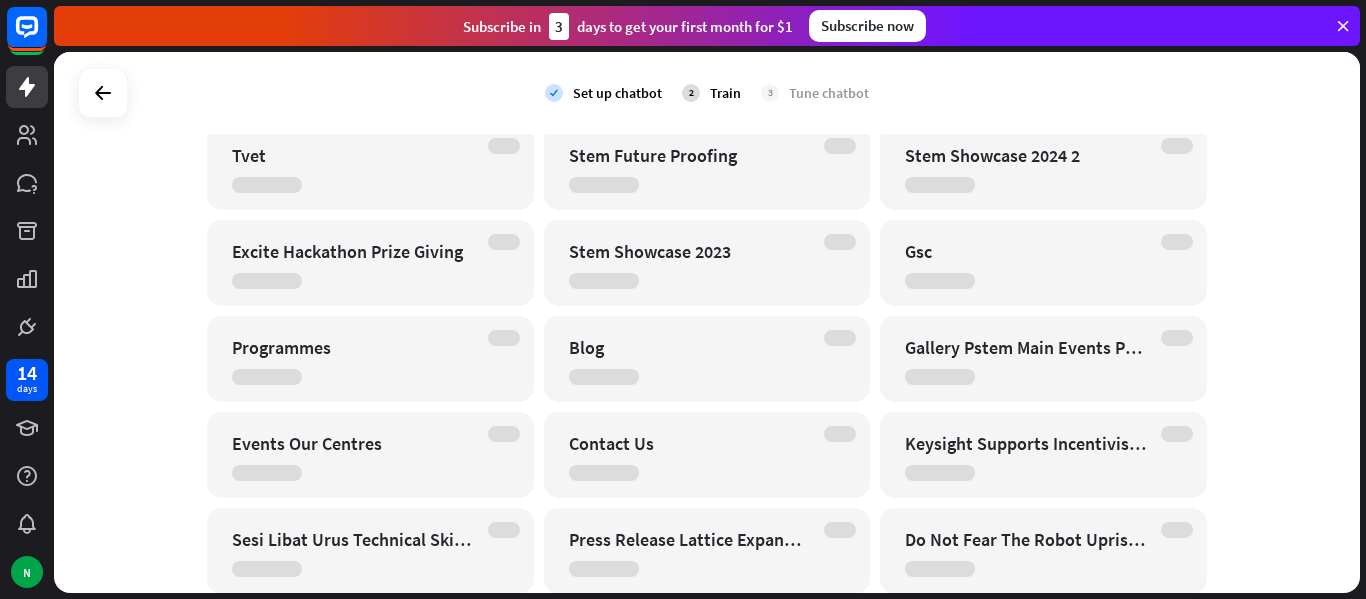 scroll, scrollTop: 0, scrollLeft: 0, axis: both 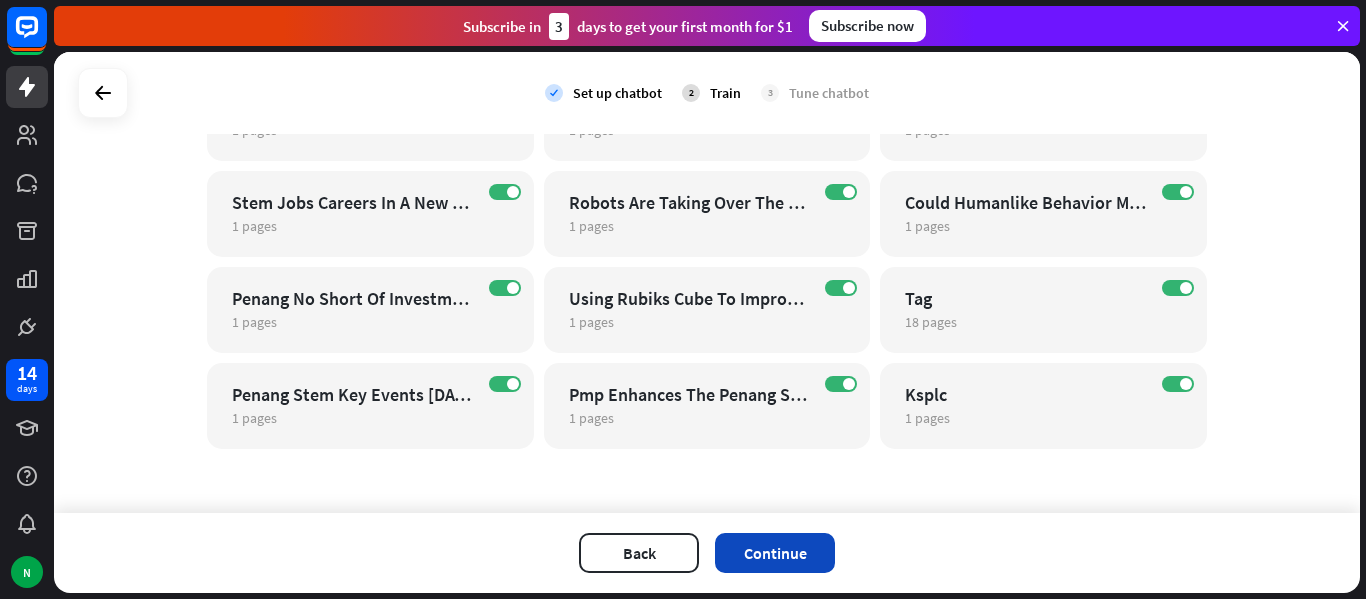 click on "Continue" at bounding box center [775, 553] 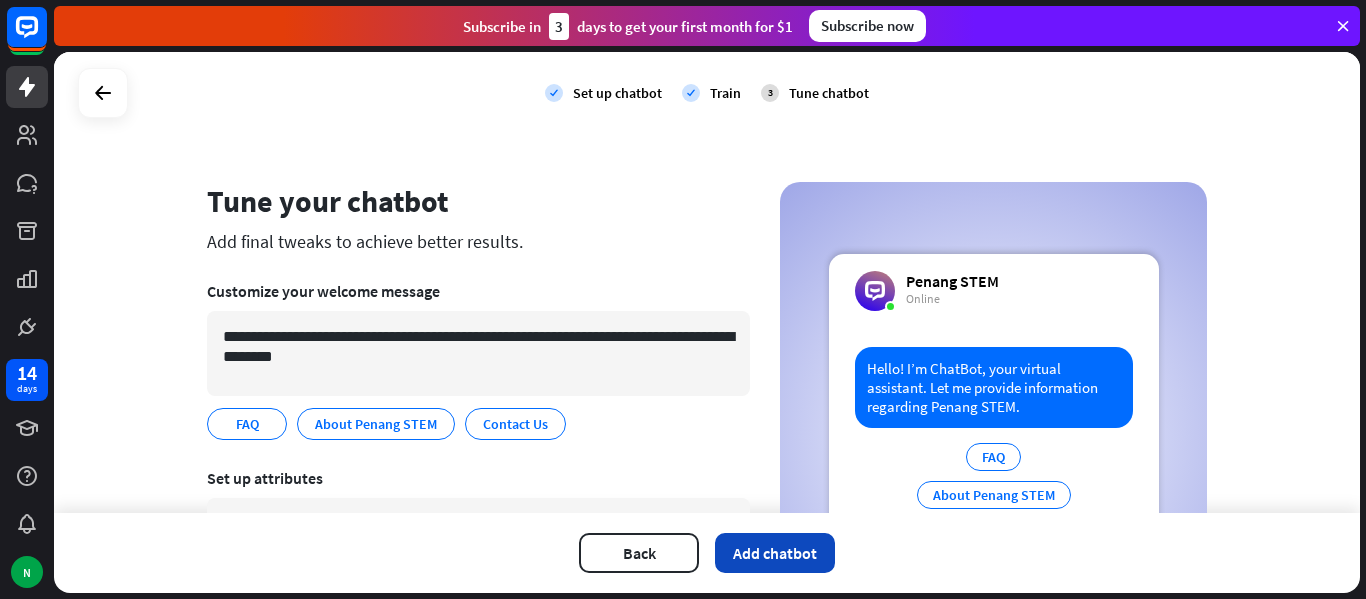 click on "Add chatbot" at bounding box center [775, 553] 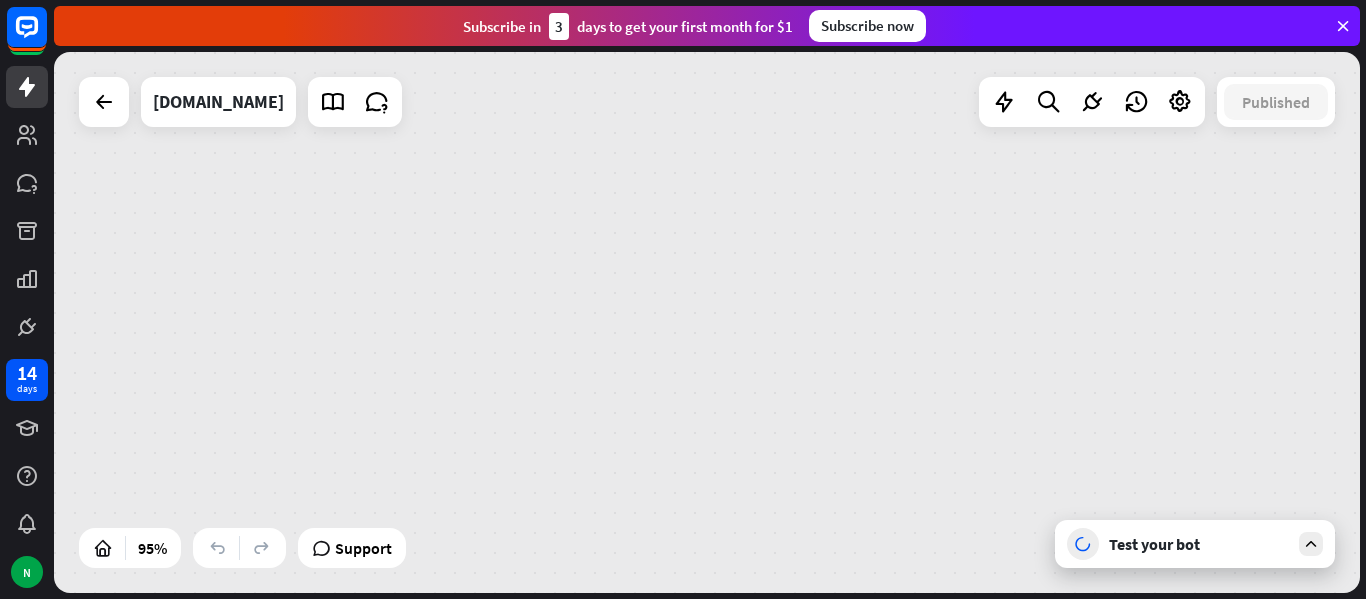 drag, startPoint x: 1307, startPoint y: 316, endPoint x: 0, endPoint y: -121, distance: 1378.1212 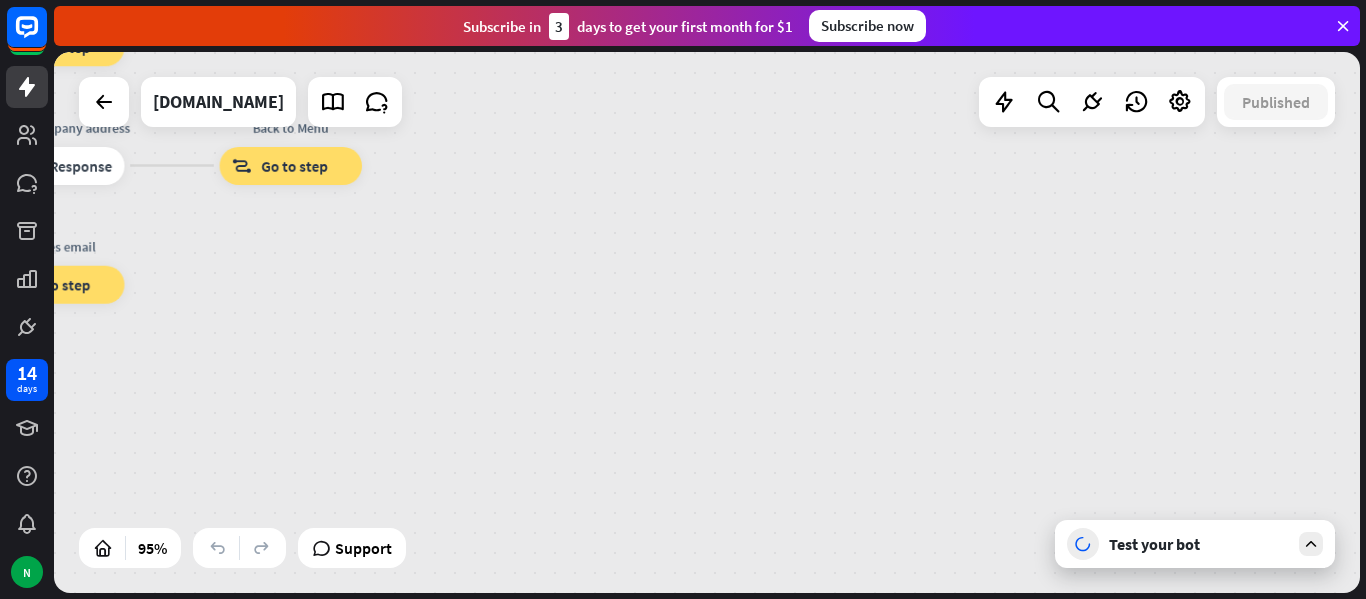 drag, startPoint x: 604, startPoint y: 332, endPoint x: 999, endPoint y: 635, distance: 497.82928 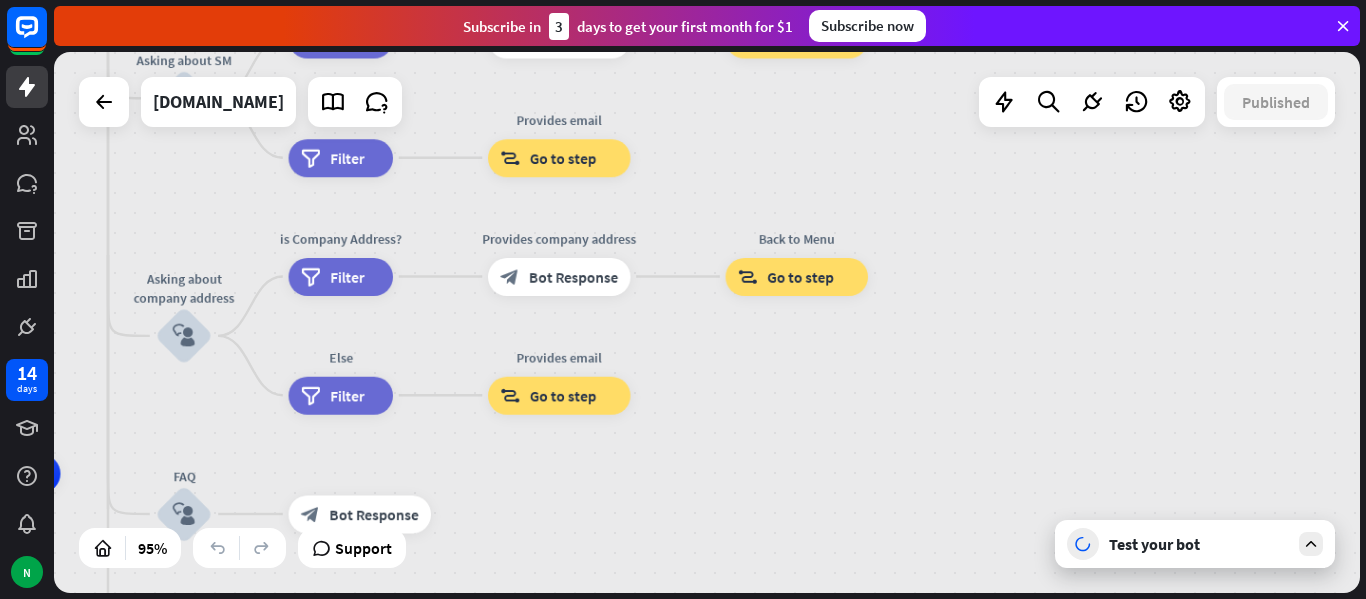 drag, startPoint x: 557, startPoint y: 281, endPoint x: 659, endPoint y: 258, distance: 104.56099 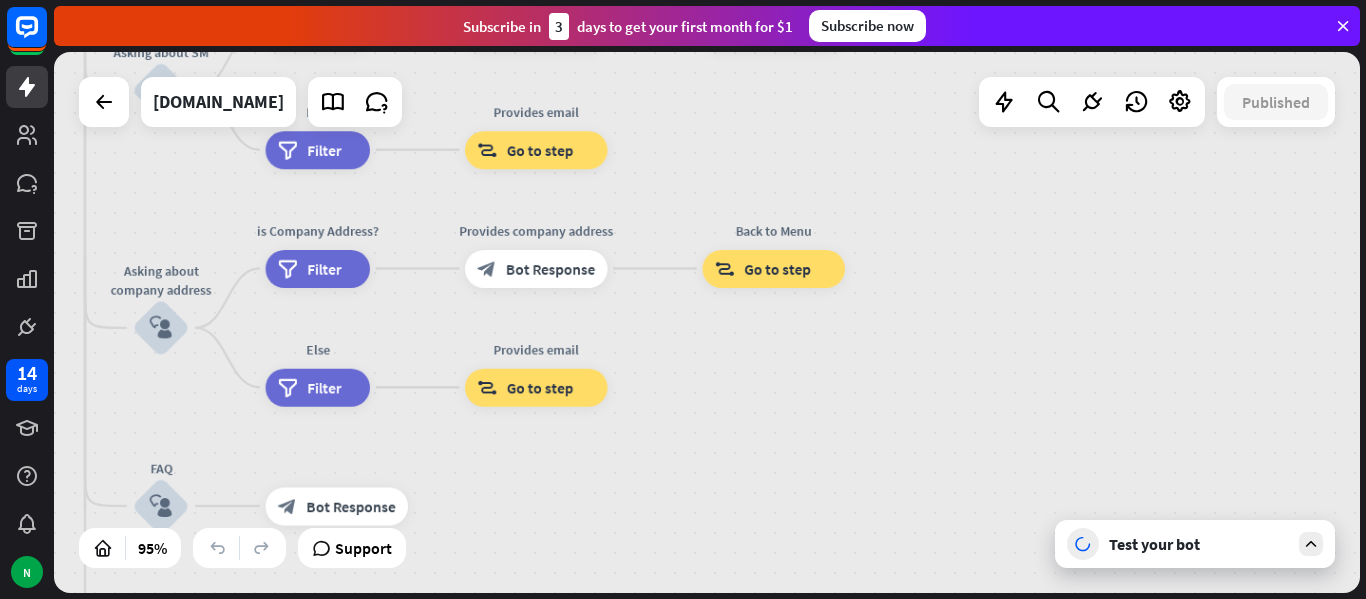 drag, startPoint x: 303, startPoint y: 153, endPoint x: 771, endPoint y: 329, distance: 500 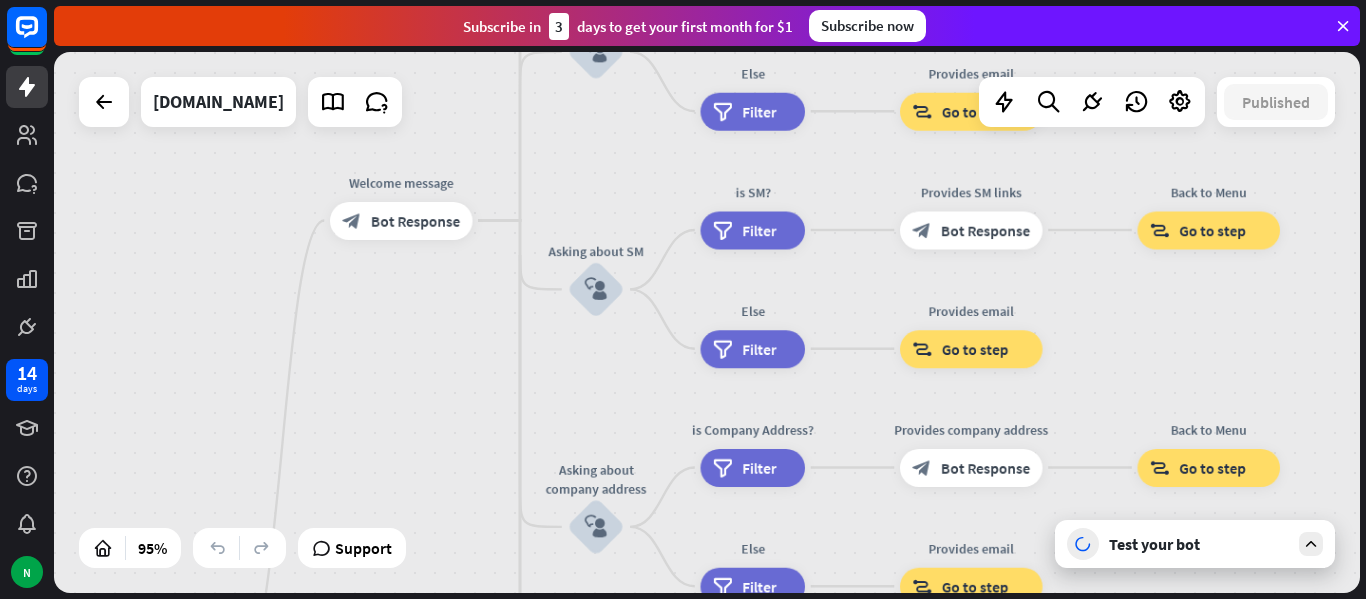 drag, startPoint x: 754, startPoint y: 379, endPoint x: 1039, endPoint y: 504, distance: 311.20734 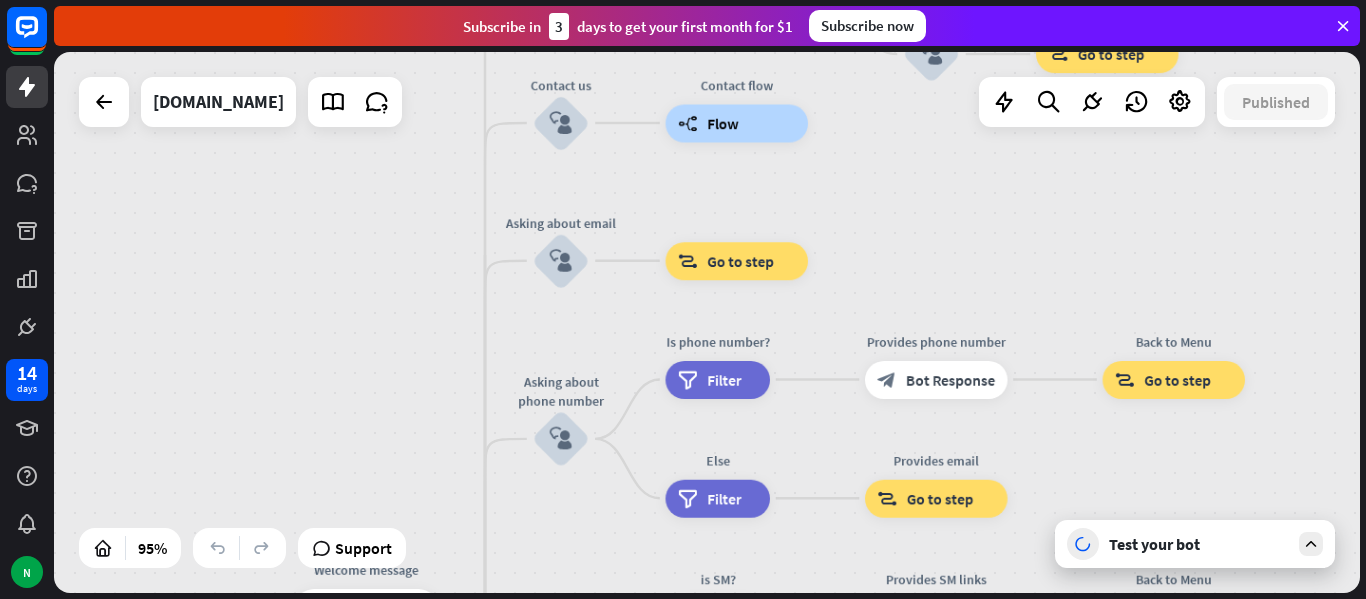 drag, startPoint x: 572, startPoint y: 176, endPoint x: 515, endPoint y: 421, distance: 251.54324 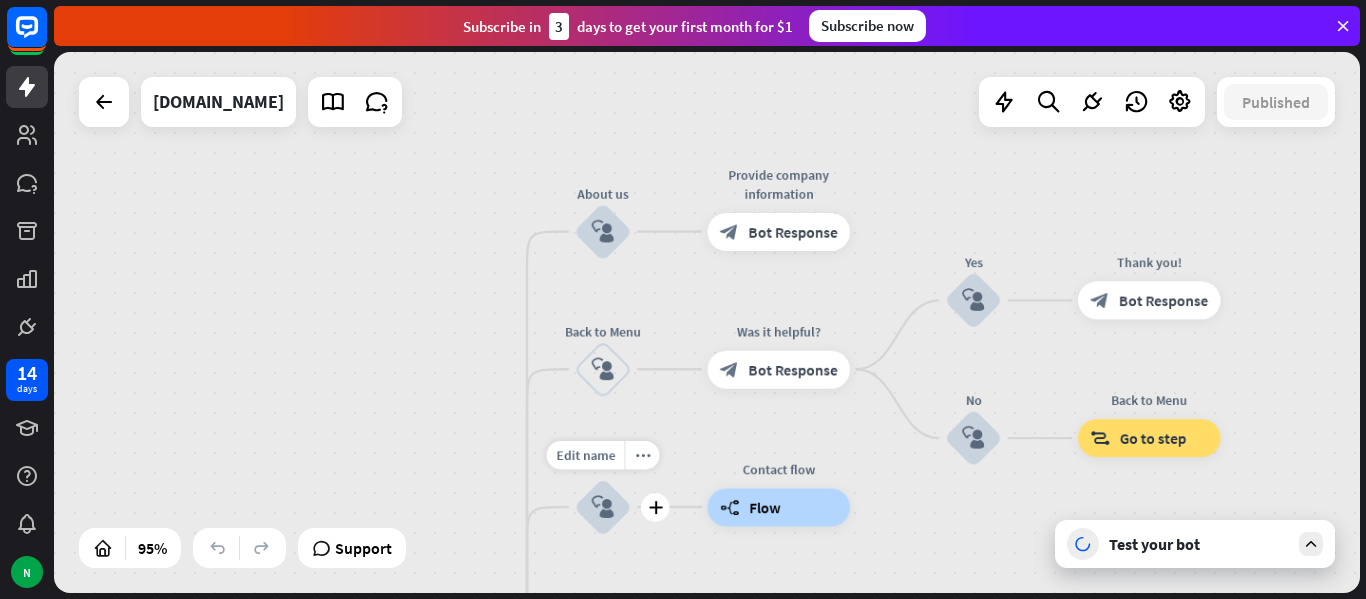 drag, startPoint x: 558, startPoint y: 164, endPoint x: 567, endPoint y: 384, distance: 220.18402 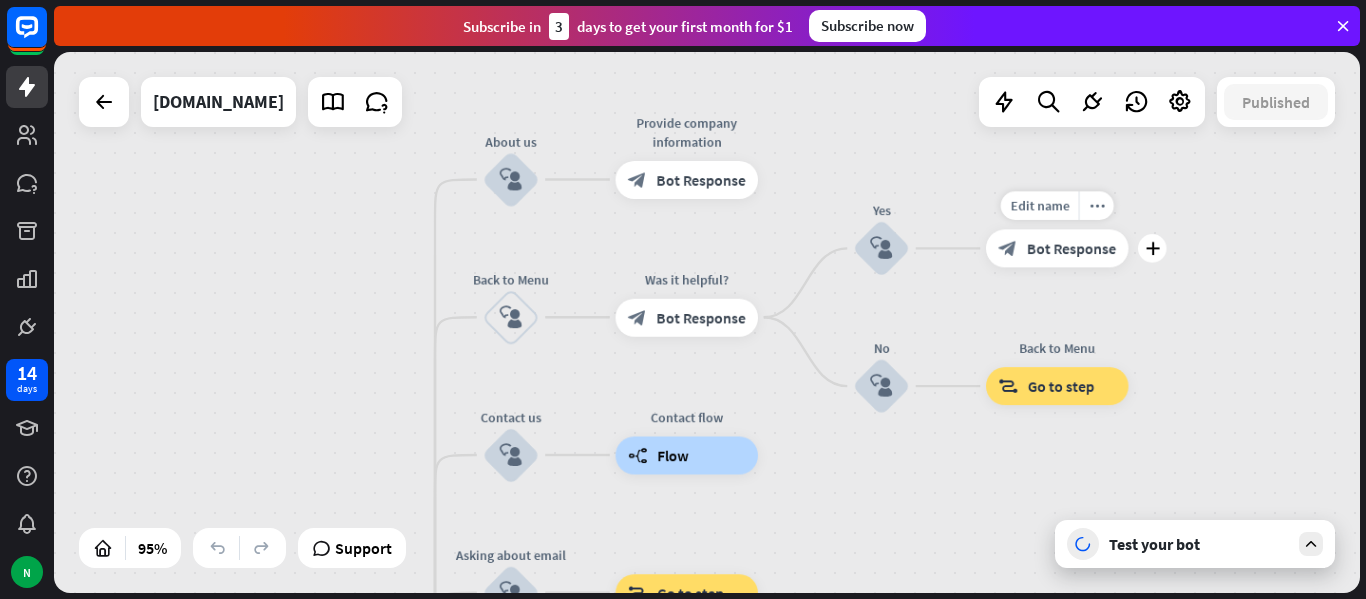 drag, startPoint x: 1244, startPoint y: 308, endPoint x: 952, endPoint y: 257, distance: 296.42032 